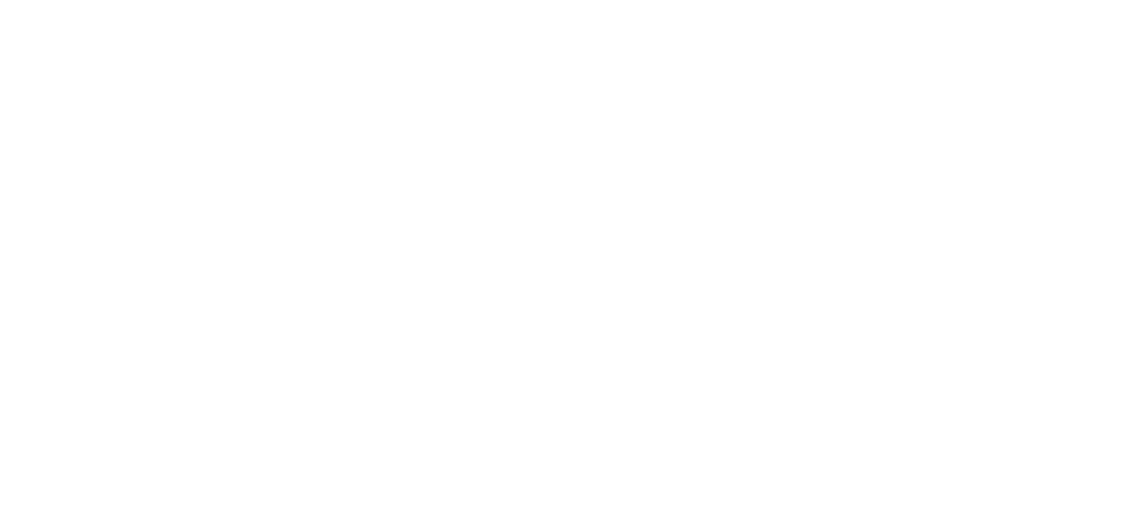 scroll, scrollTop: 0, scrollLeft: 0, axis: both 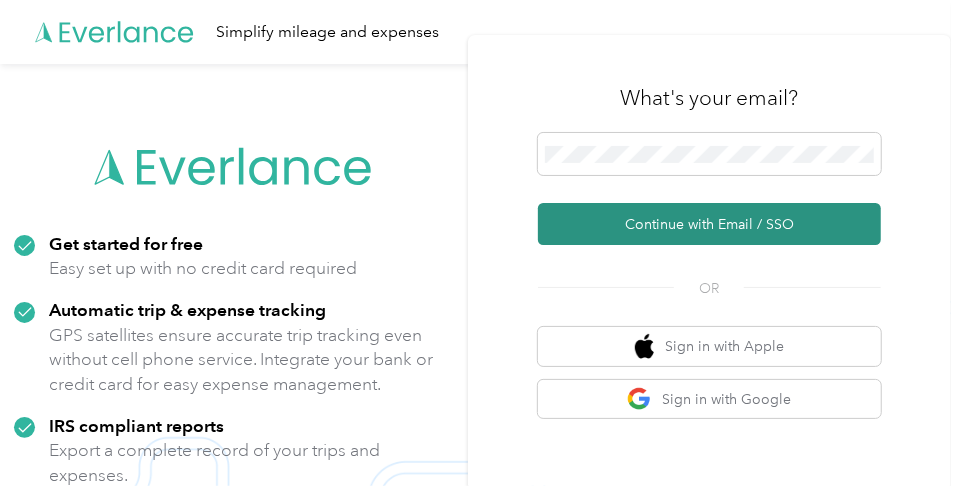 click on "Continue with Email / SSO" at bounding box center (709, 224) 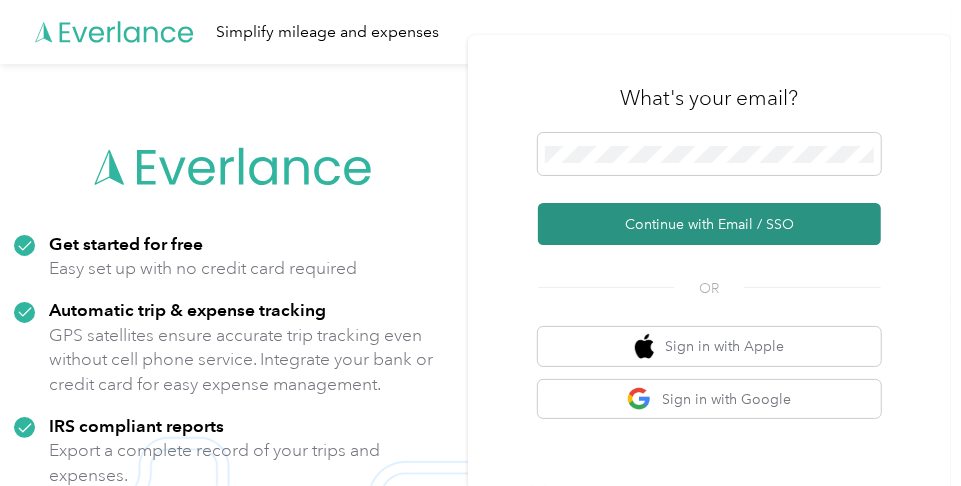 click on "Continue with Email / SSO" at bounding box center (709, 224) 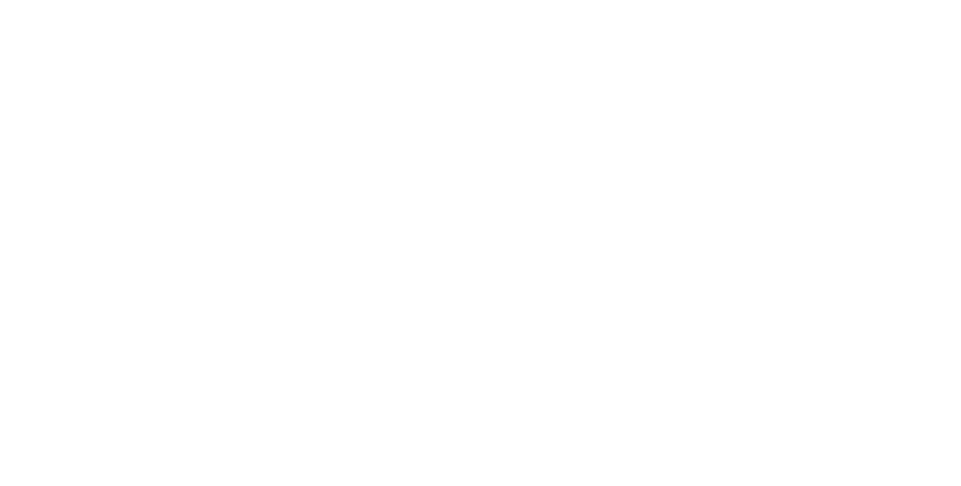 scroll, scrollTop: 0, scrollLeft: 0, axis: both 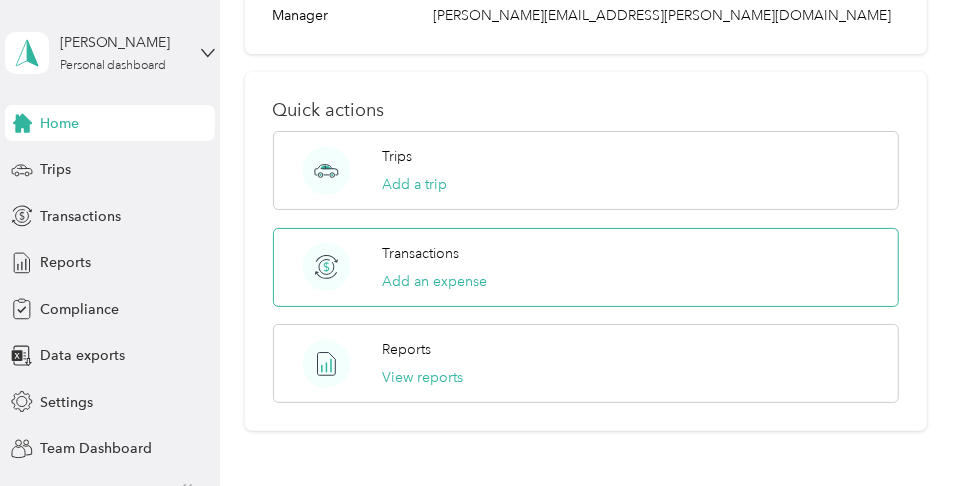 click on "Transactions" at bounding box center [420, 253] 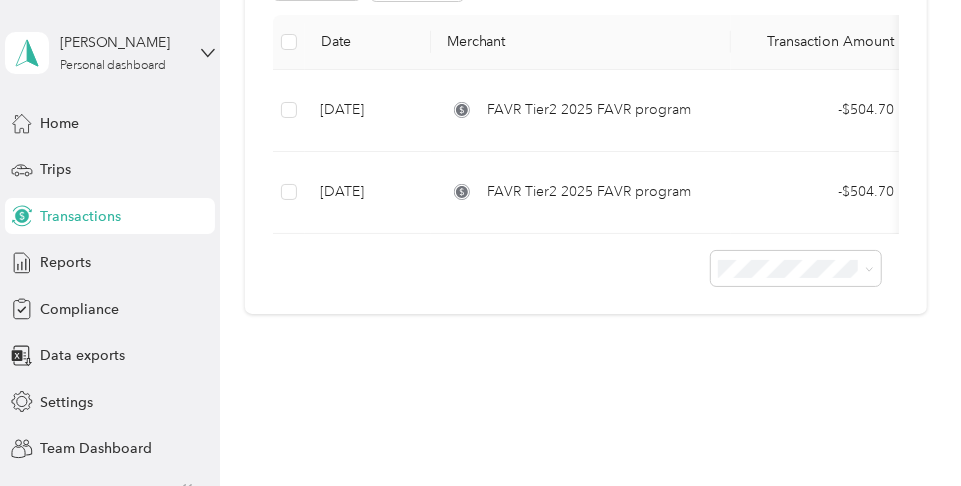 scroll, scrollTop: 378, scrollLeft: 0, axis: vertical 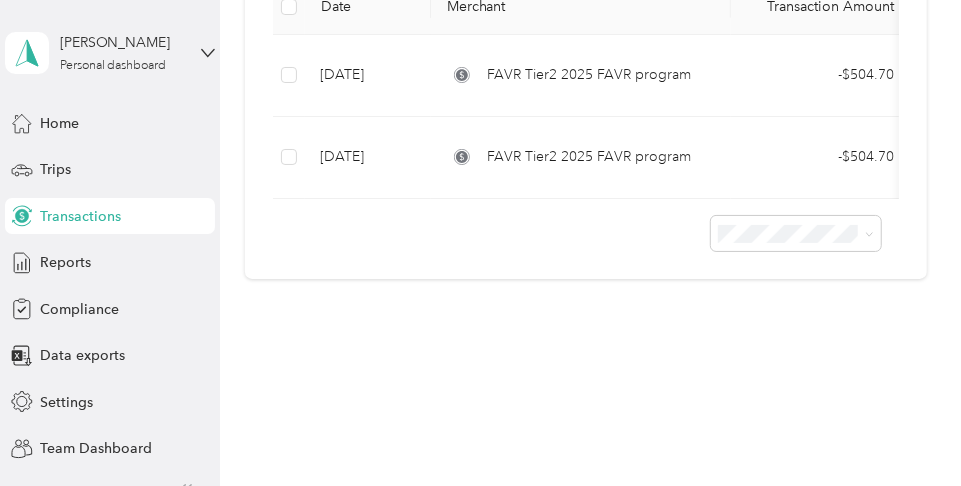 click on "Transactions" at bounding box center (80, 216) 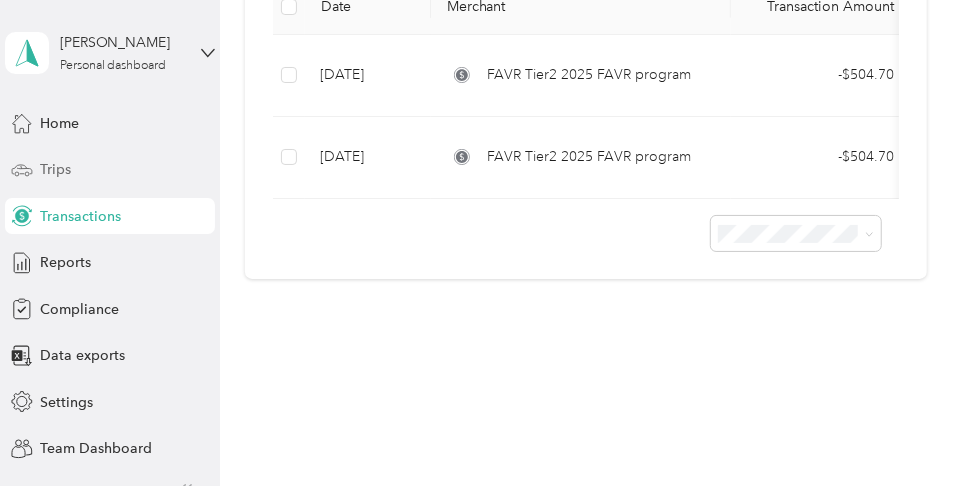 click on "Trips" at bounding box center [55, 169] 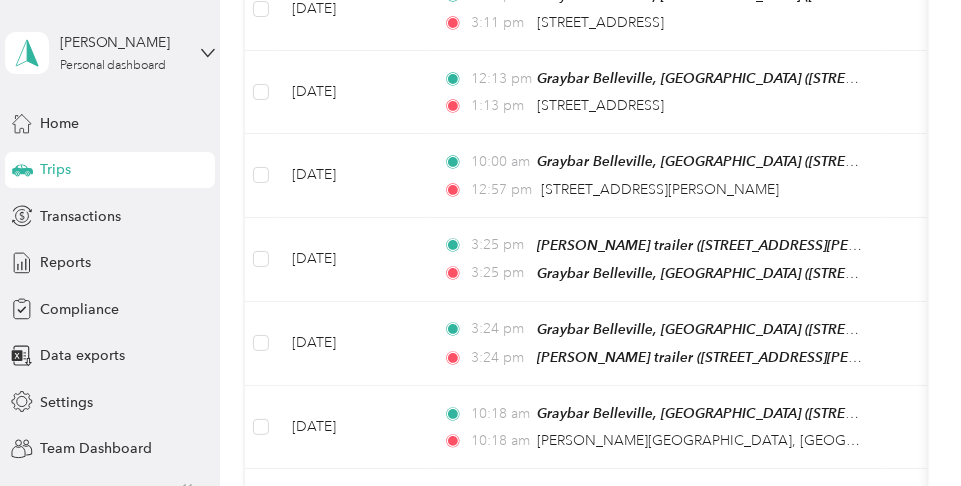scroll, scrollTop: 0, scrollLeft: 0, axis: both 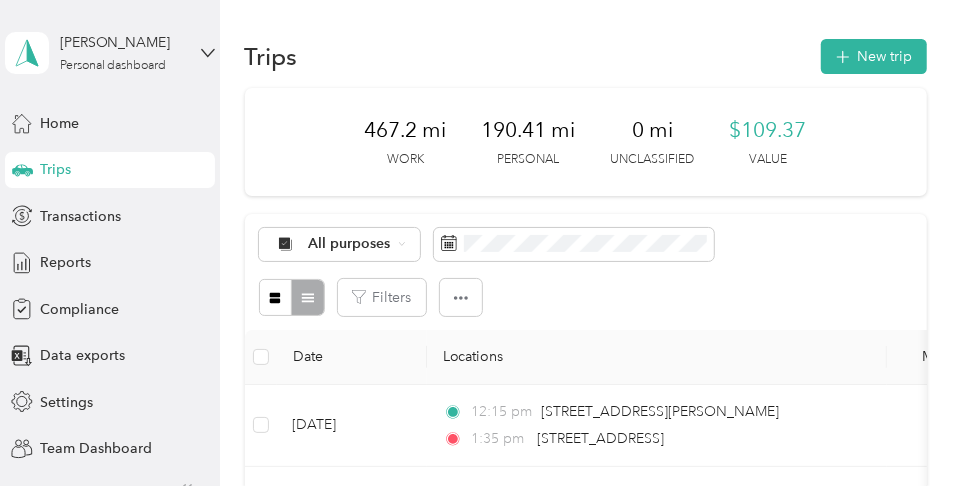 click at bounding box center (291, 297) 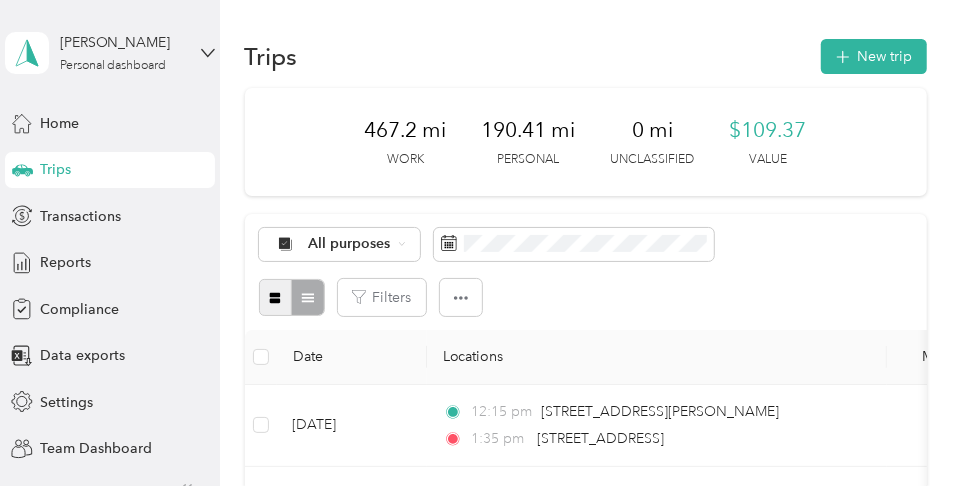 click 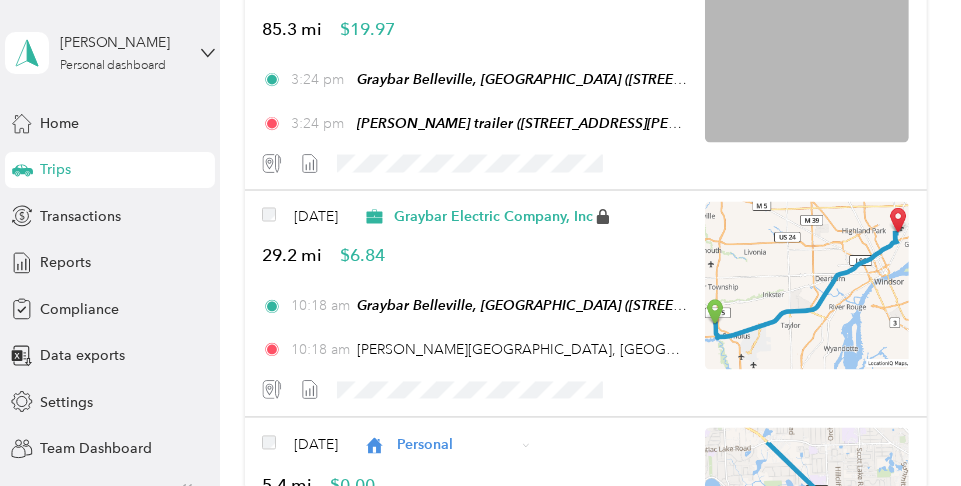 scroll, scrollTop: 1500, scrollLeft: 0, axis: vertical 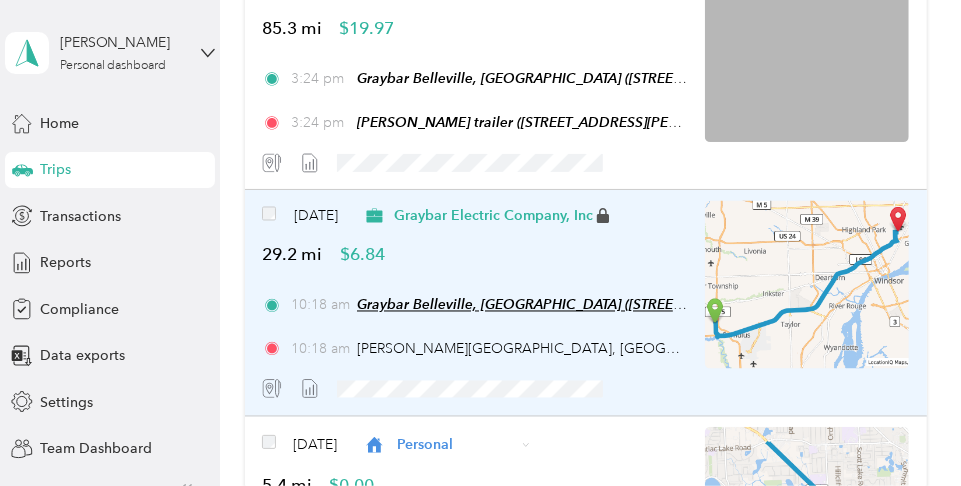 click on "Graybar Belleville, [GEOGRAPHIC_DATA] ([STREET_ADDRESS][PERSON_NAME][US_STATE])" at bounding box center (649, 305) 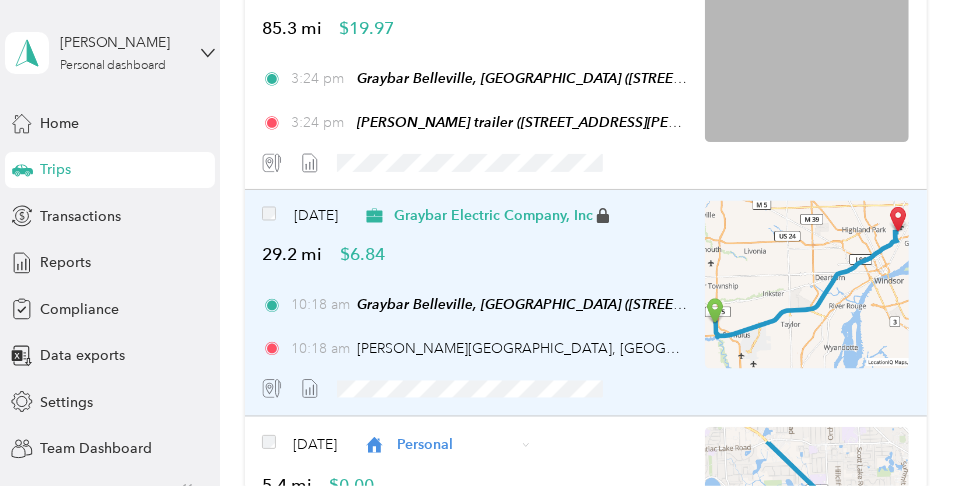 click at bounding box center (474, 389) 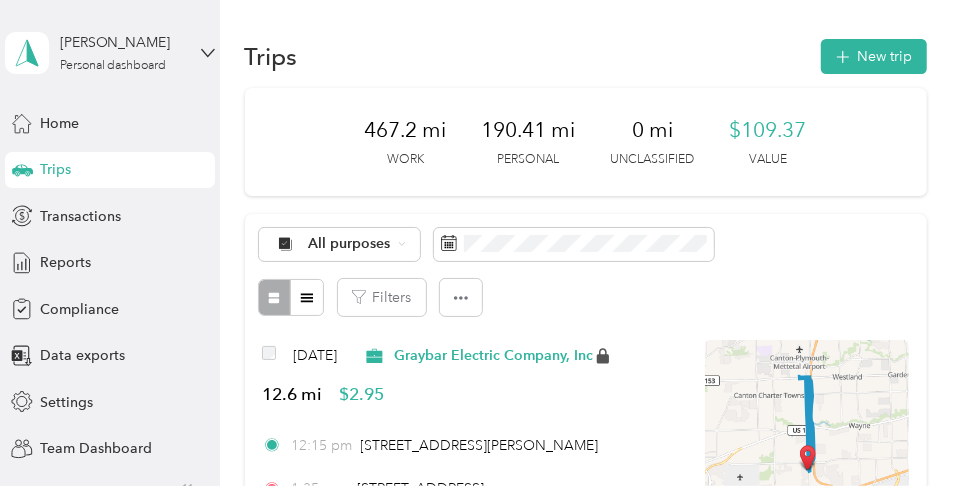 scroll, scrollTop: 0, scrollLeft: 0, axis: both 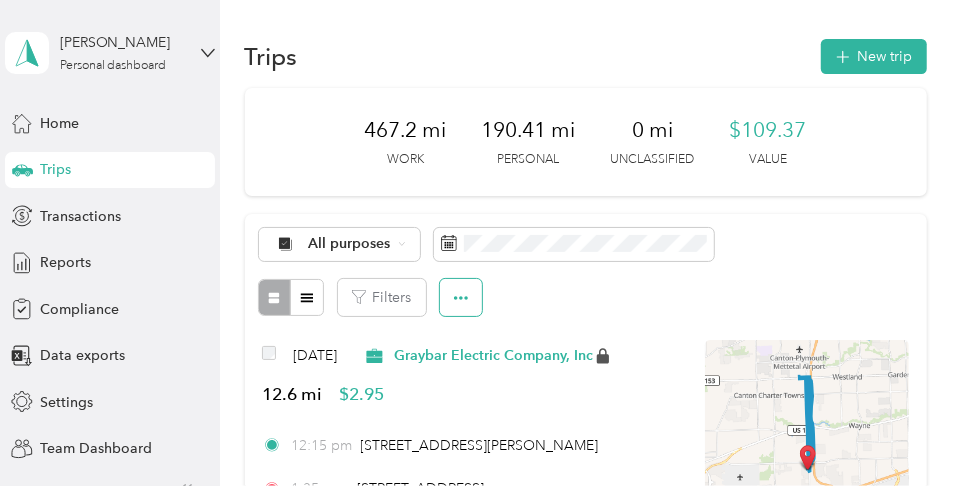 click 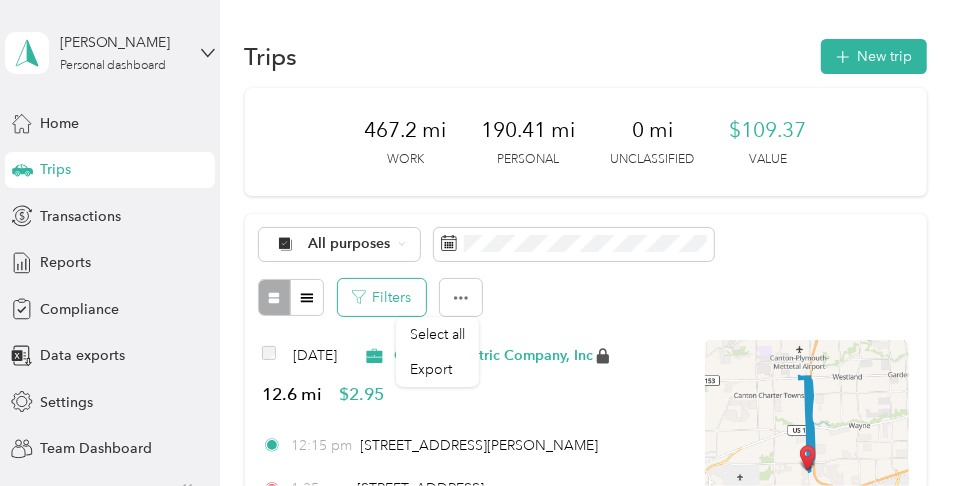 click on "Filters" at bounding box center (382, 297) 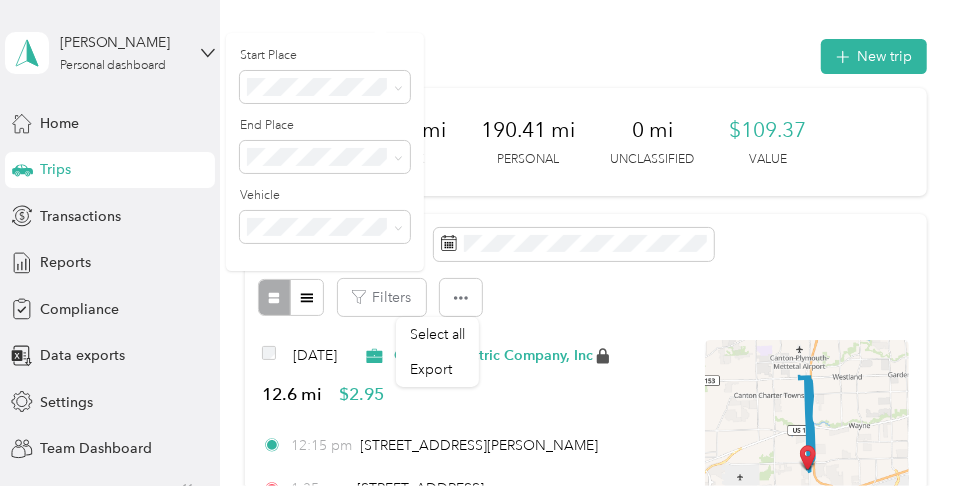 click on "Filters" at bounding box center (586, 297) 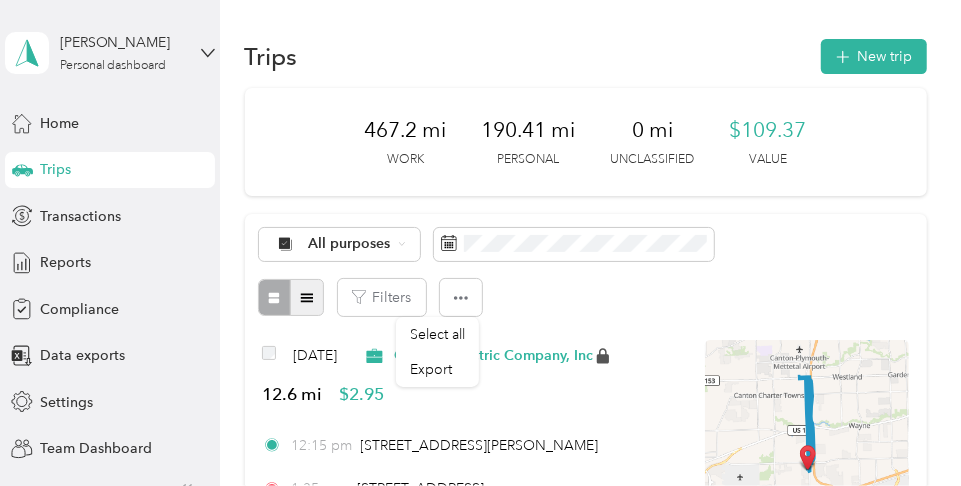 click 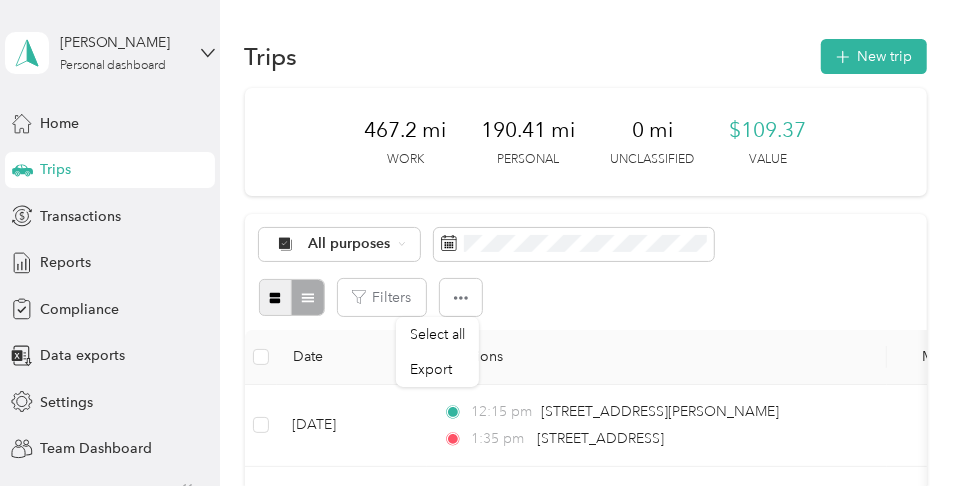 click 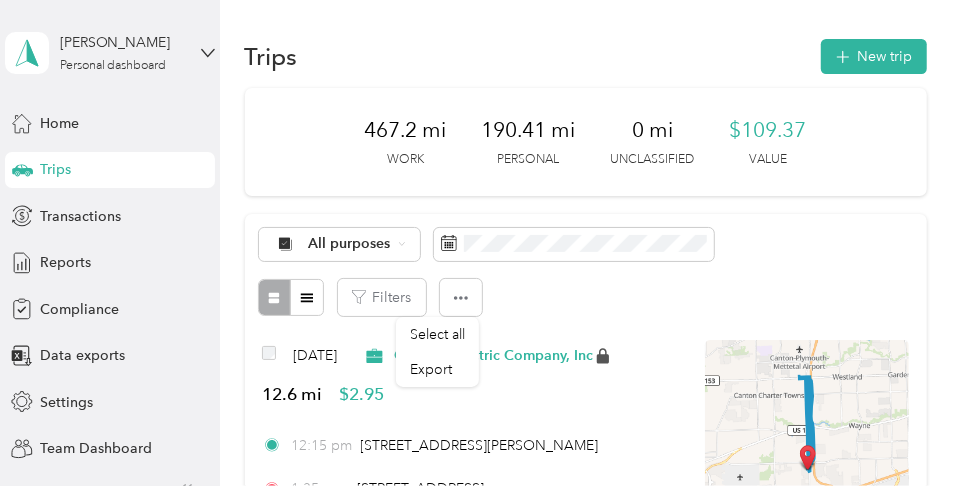 click on "All purposes Filters" at bounding box center [586, 272] 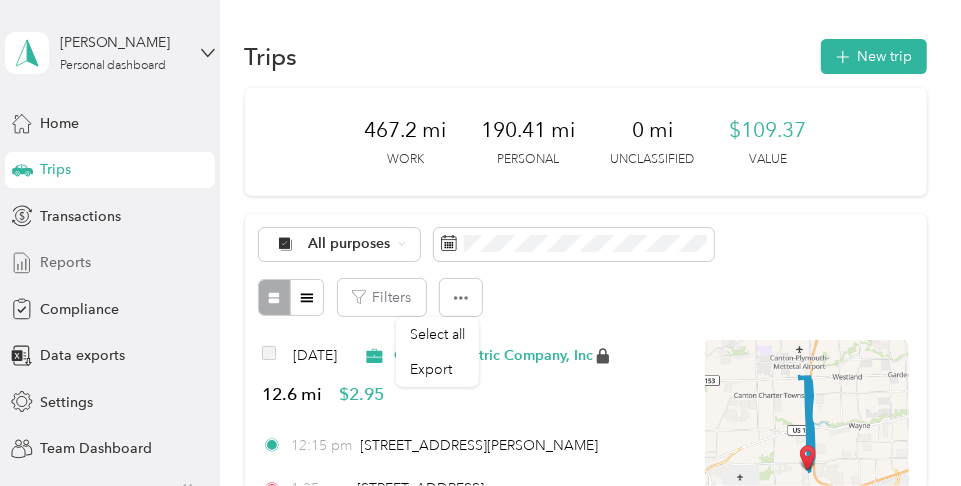 click on "Reports" at bounding box center (65, 262) 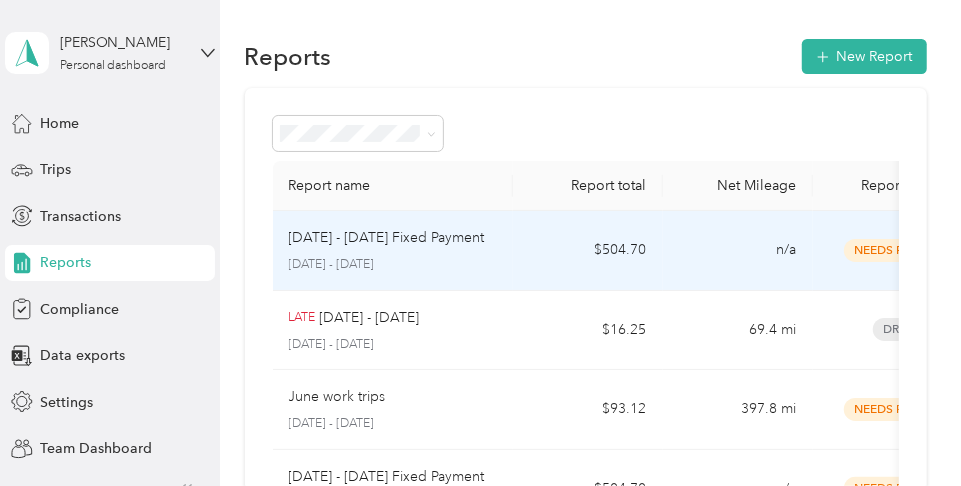 scroll, scrollTop: 99, scrollLeft: 0, axis: vertical 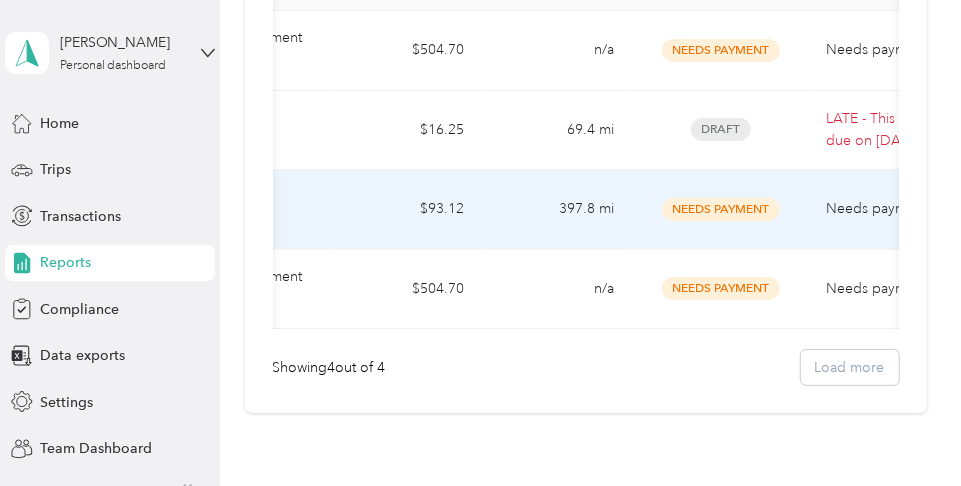 click on "Needs Payment" at bounding box center [721, 209] 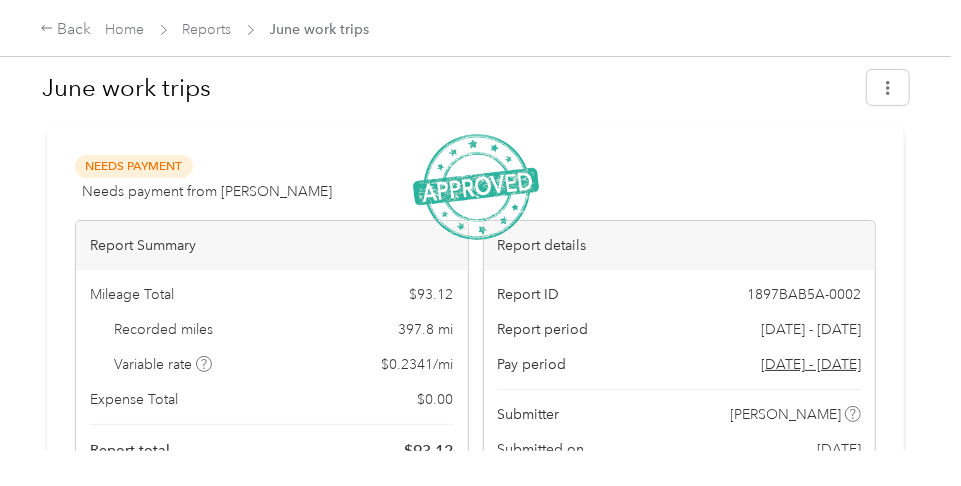scroll, scrollTop: 0, scrollLeft: 0, axis: both 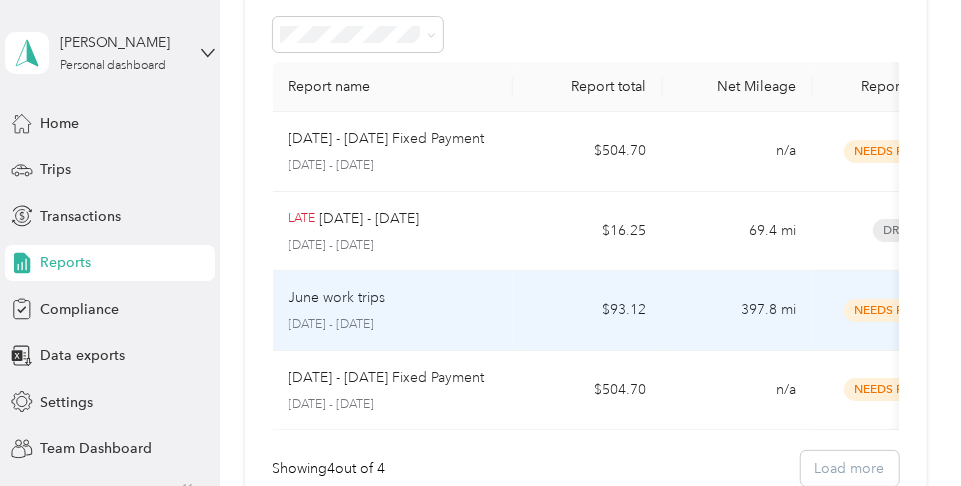 click on "Needs Payment" at bounding box center [903, 310] 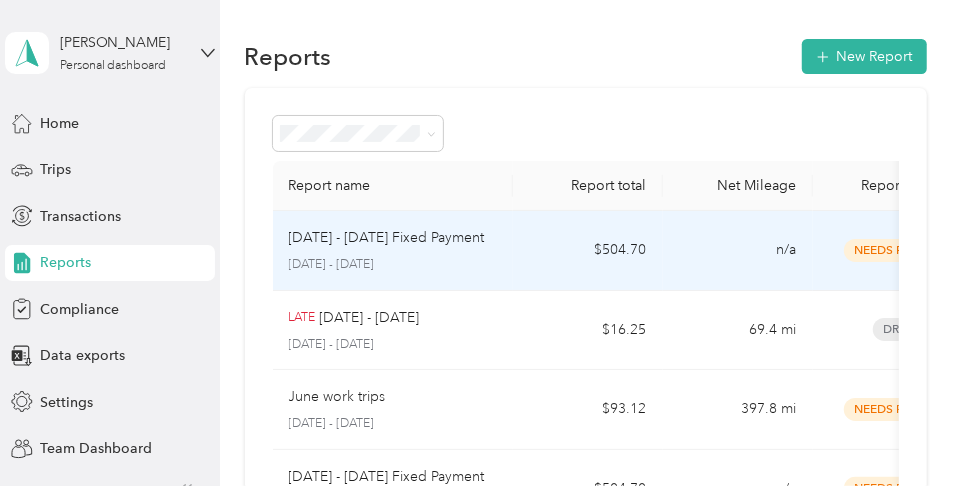 click on "Needs Payment" at bounding box center [903, 250] 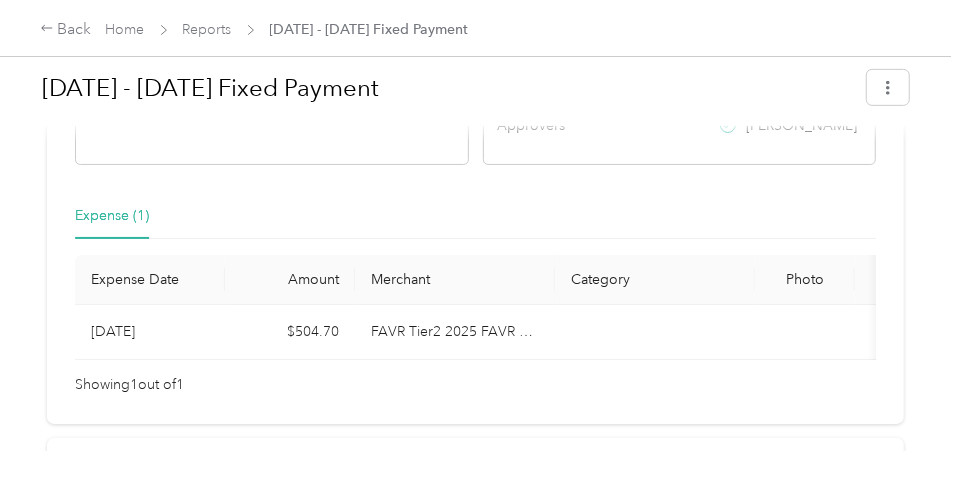 scroll, scrollTop: 0, scrollLeft: 0, axis: both 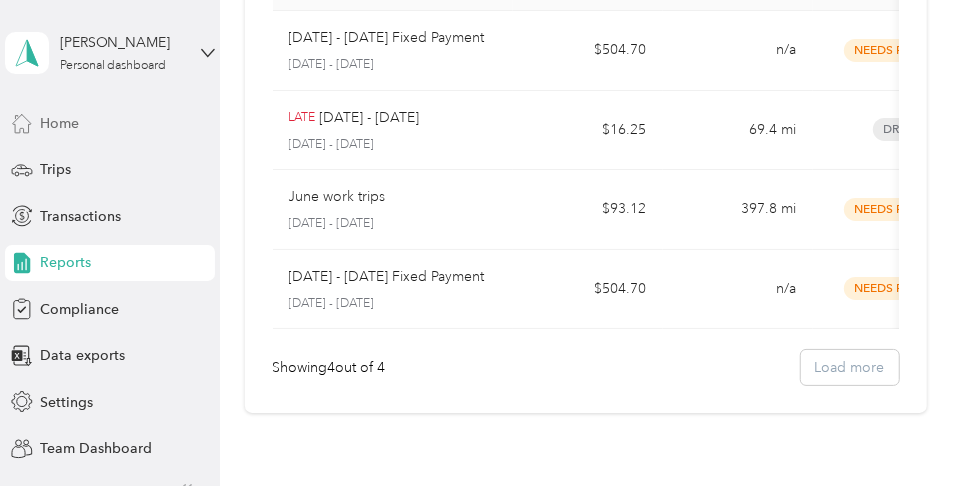 click on "Home" at bounding box center (59, 123) 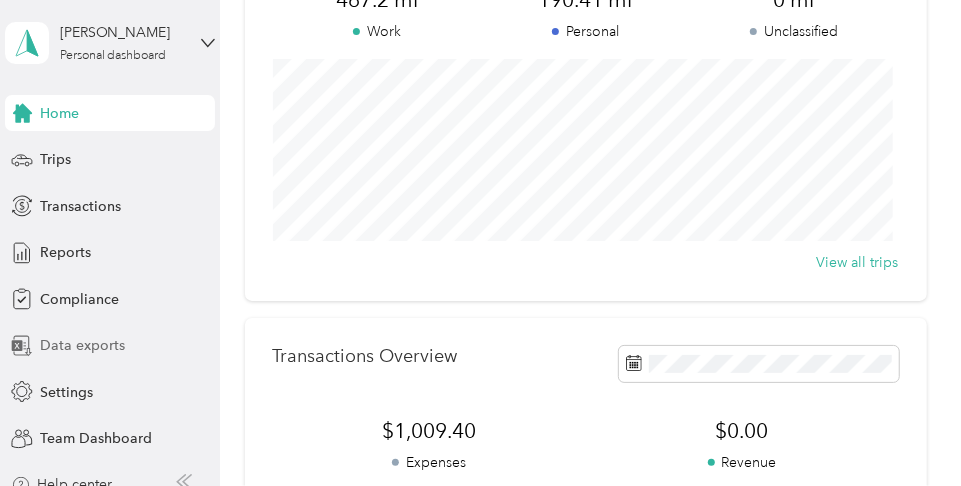 scroll, scrollTop: 0, scrollLeft: 0, axis: both 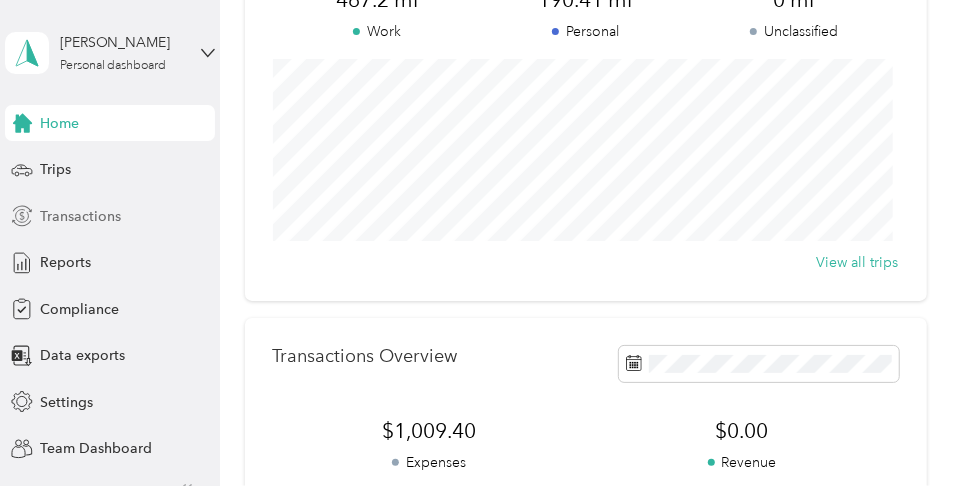 click on "Transactions" at bounding box center [80, 216] 